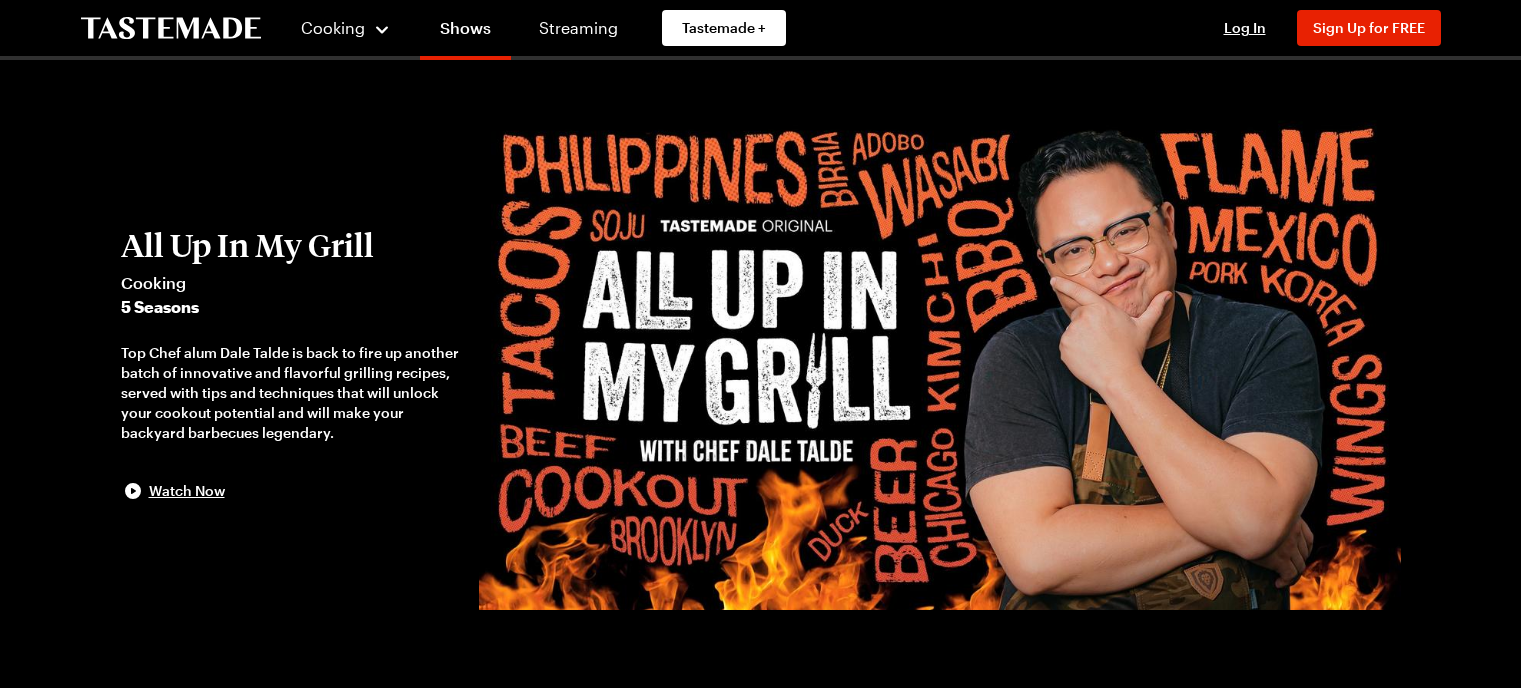 scroll, scrollTop: 0, scrollLeft: 0, axis: both 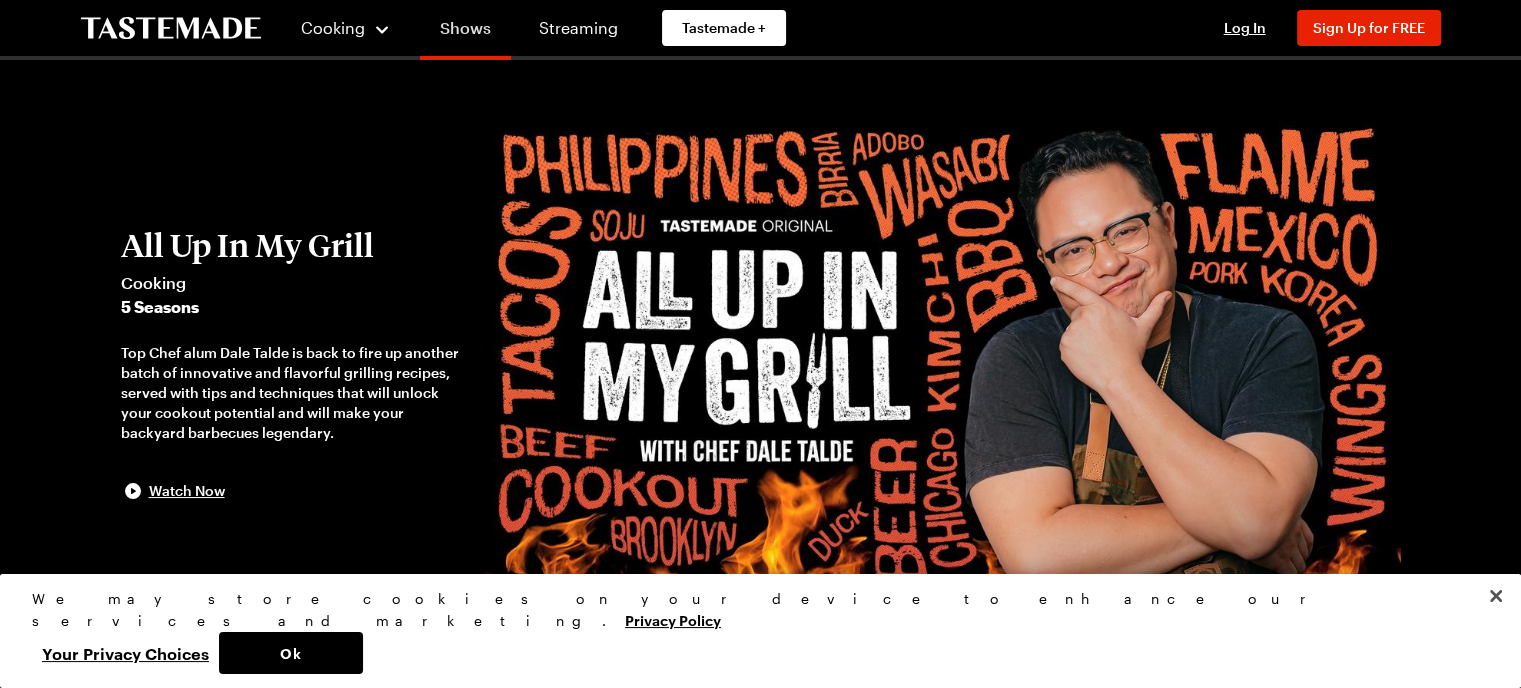 click on "Shows" at bounding box center [465, 32] 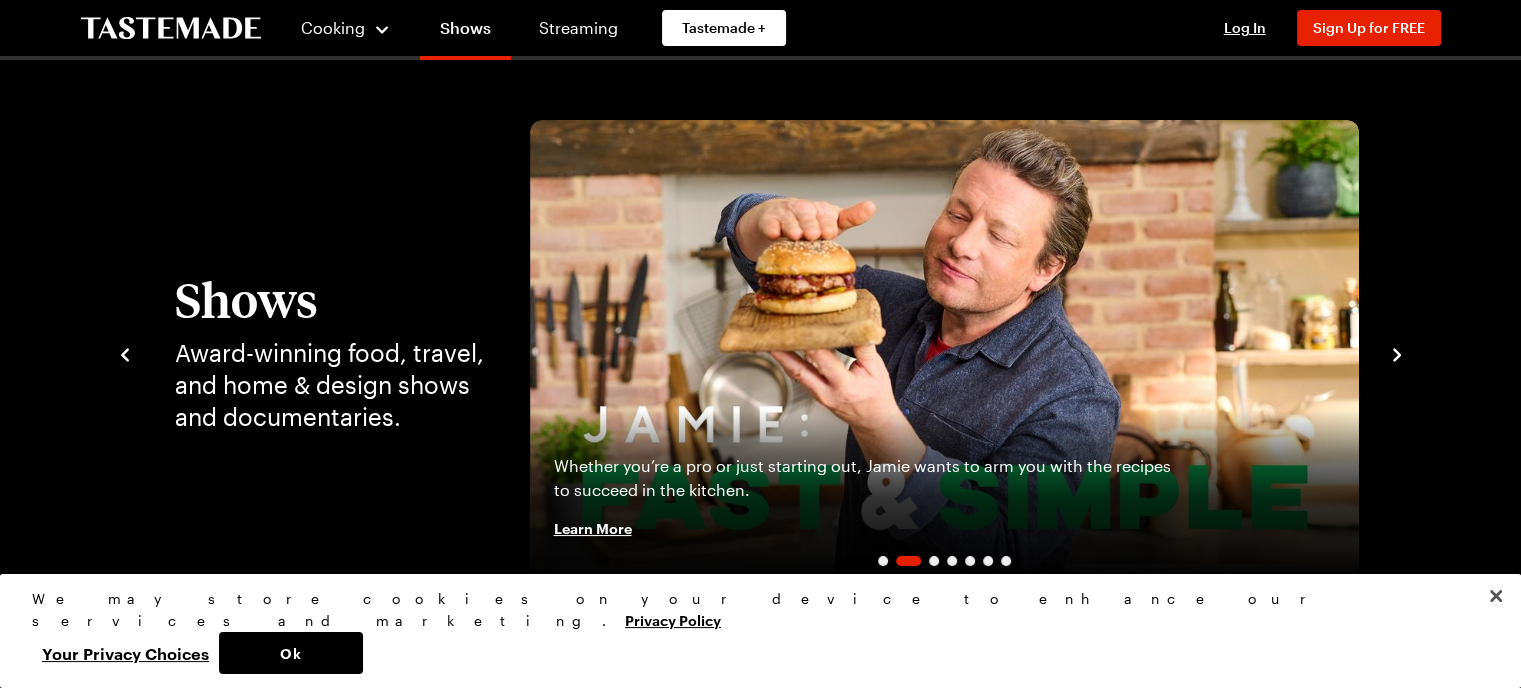click 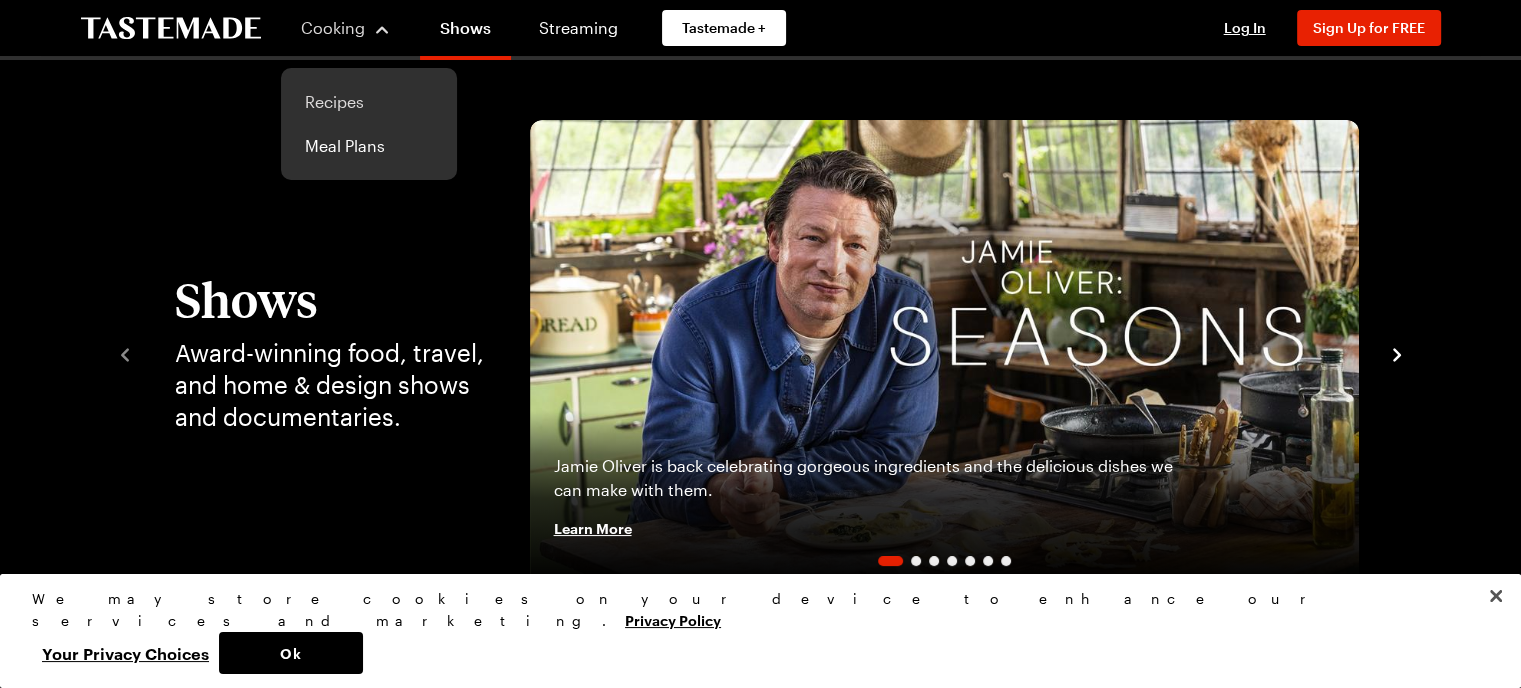 click on "Recipes" at bounding box center (369, 102) 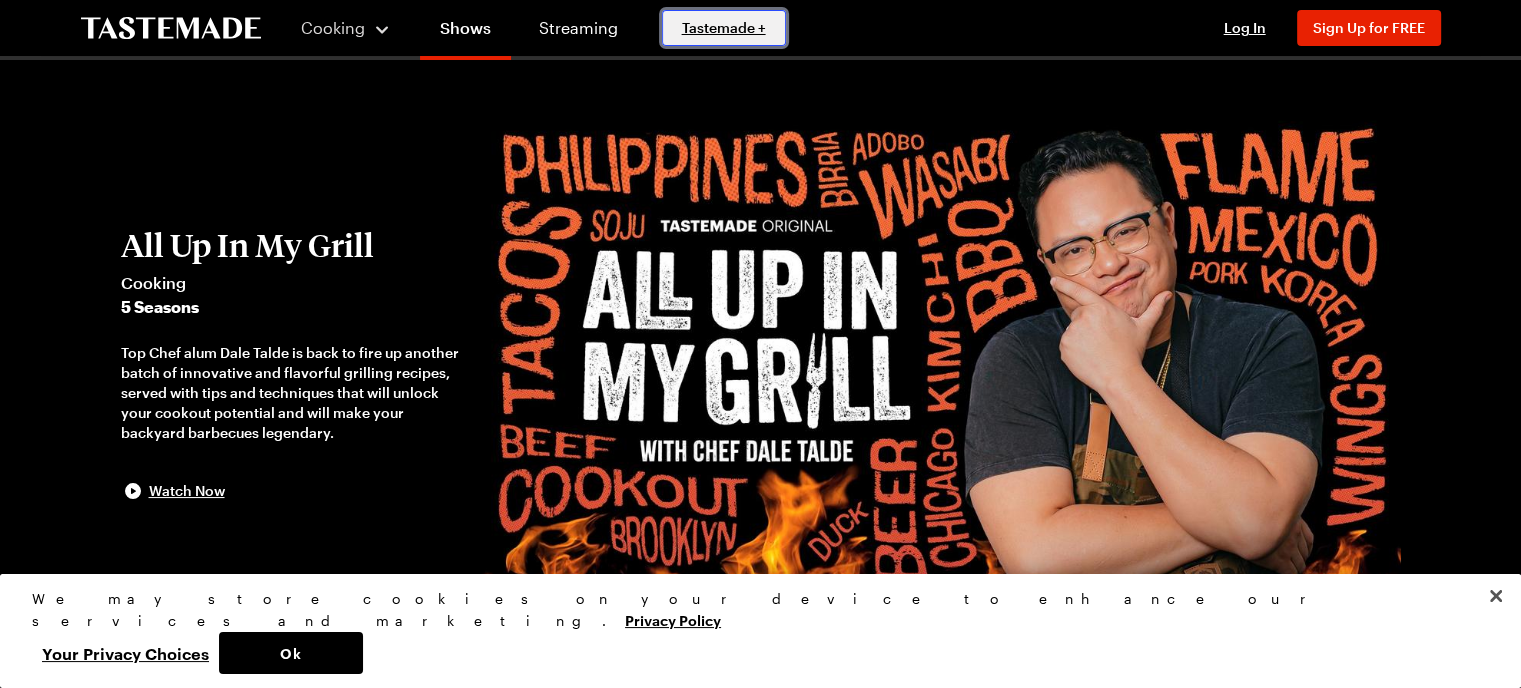 click on "Tastemade +" at bounding box center (724, 28) 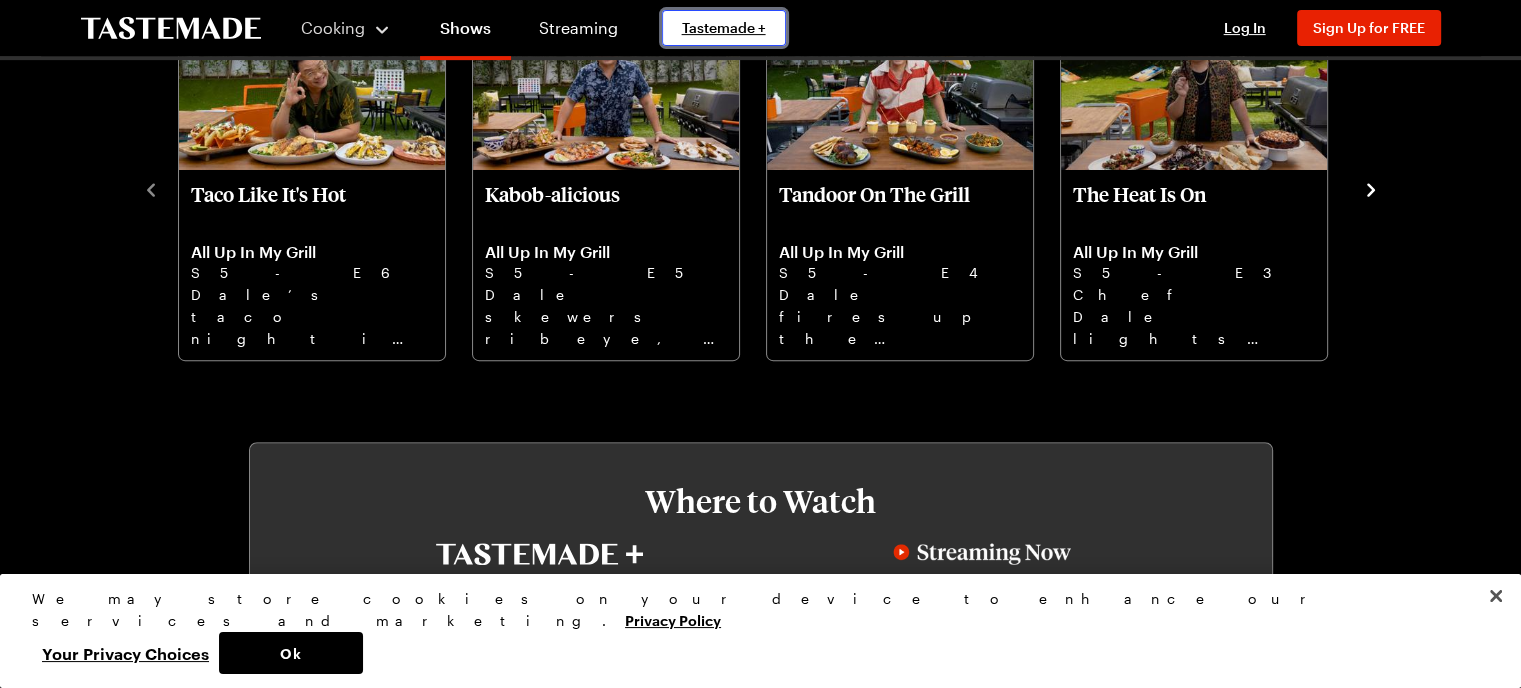 scroll, scrollTop: 720, scrollLeft: 0, axis: vertical 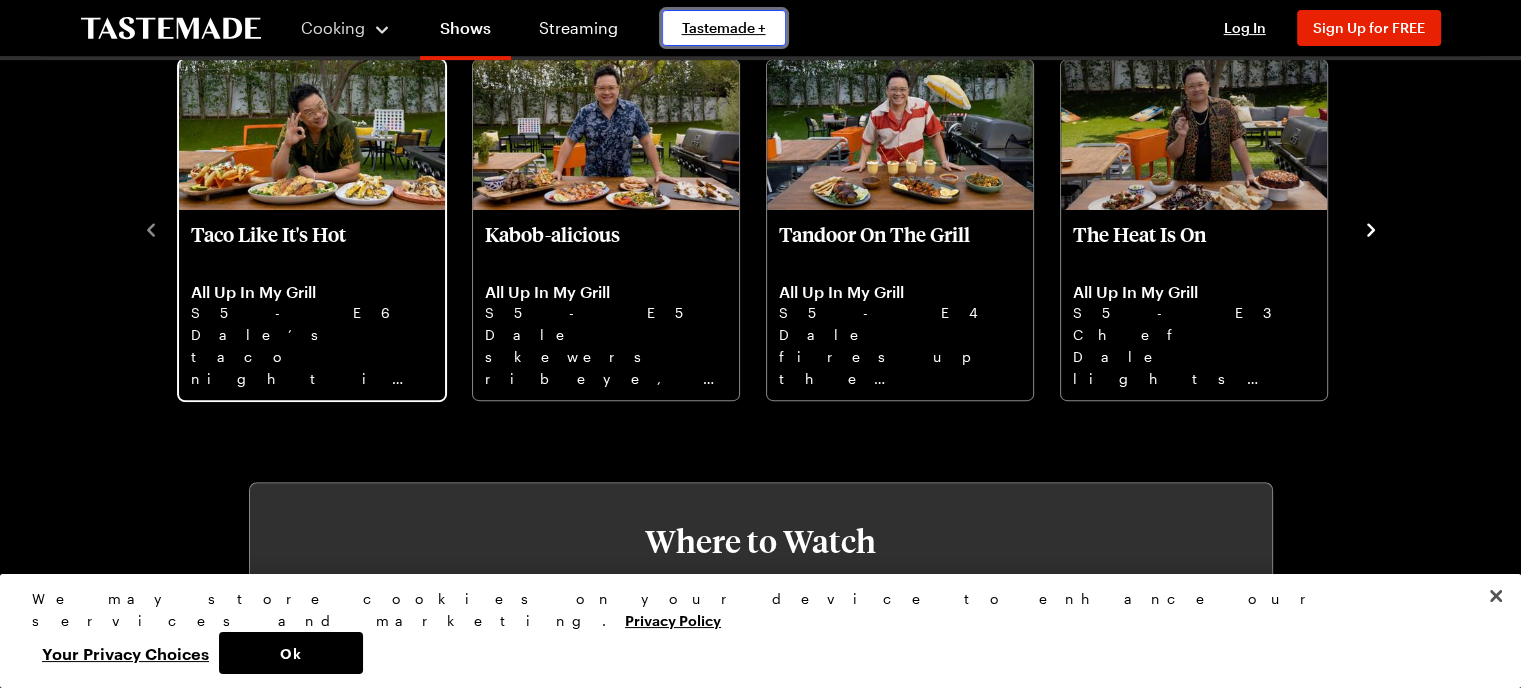 click on "Dale’s taco night is next-level: crispy corn ribs, grilled pepian chicken, sweet empanadas. Let's go!" at bounding box center (312, 356) 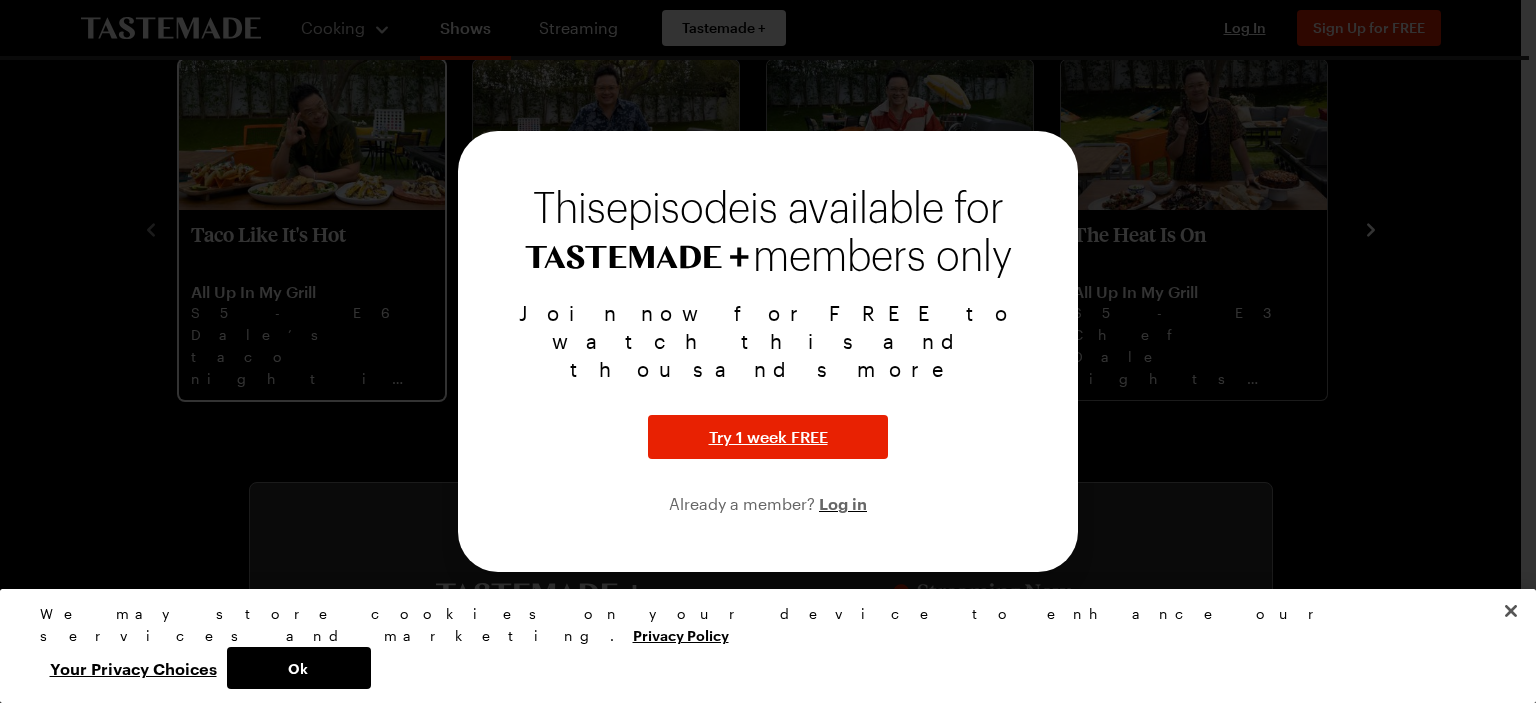 click at bounding box center [768, 351] 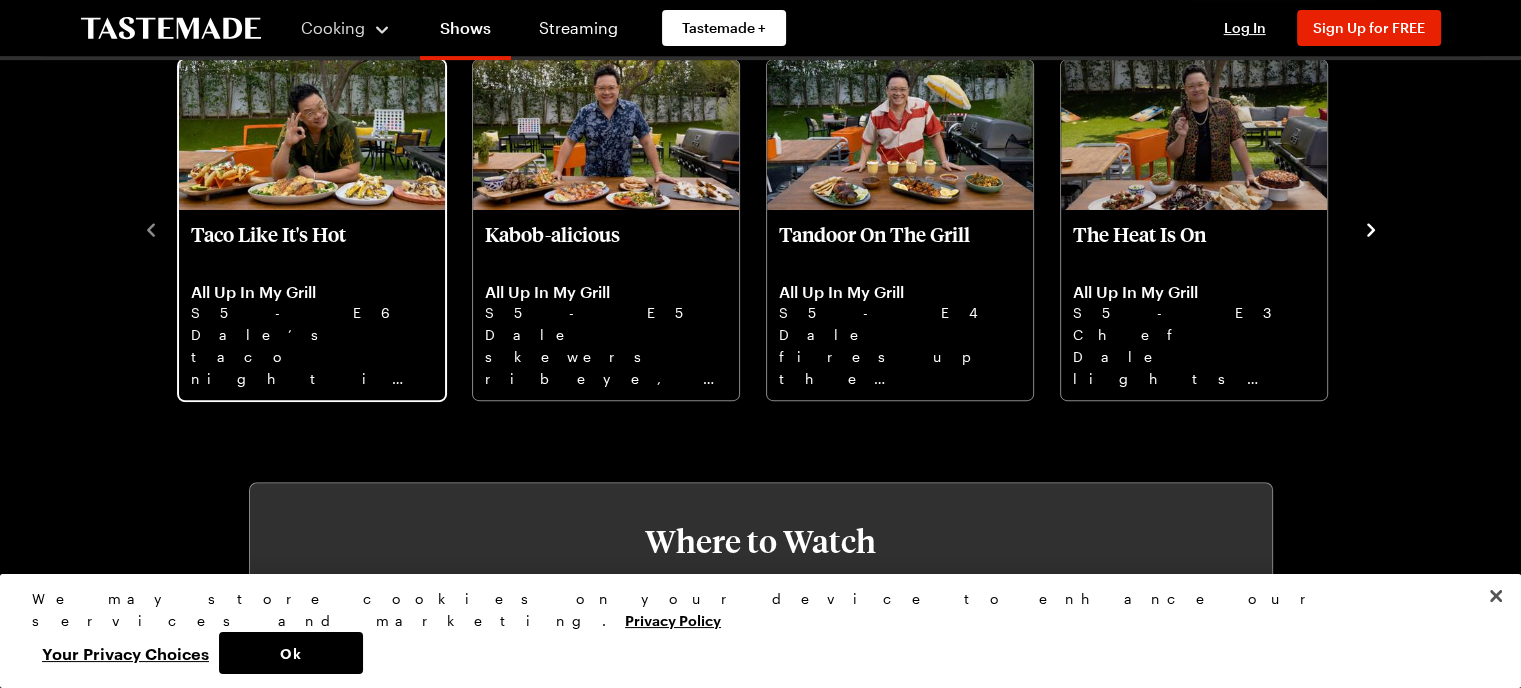 click on "Dale’s taco night is next-level: crispy corn ribs, grilled pepian chicken, sweet empanadas. Let's go!" at bounding box center [312, 356] 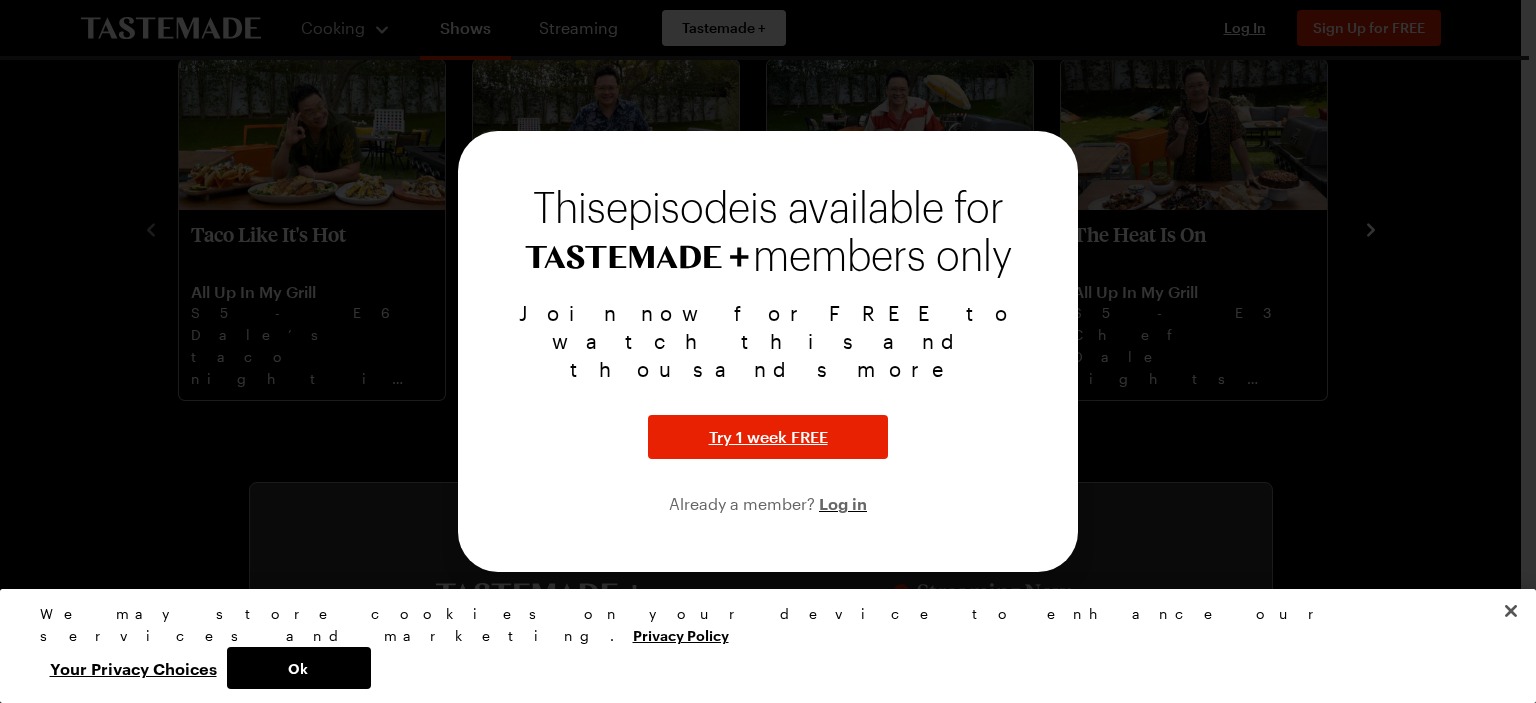 click at bounding box center (768, 351) 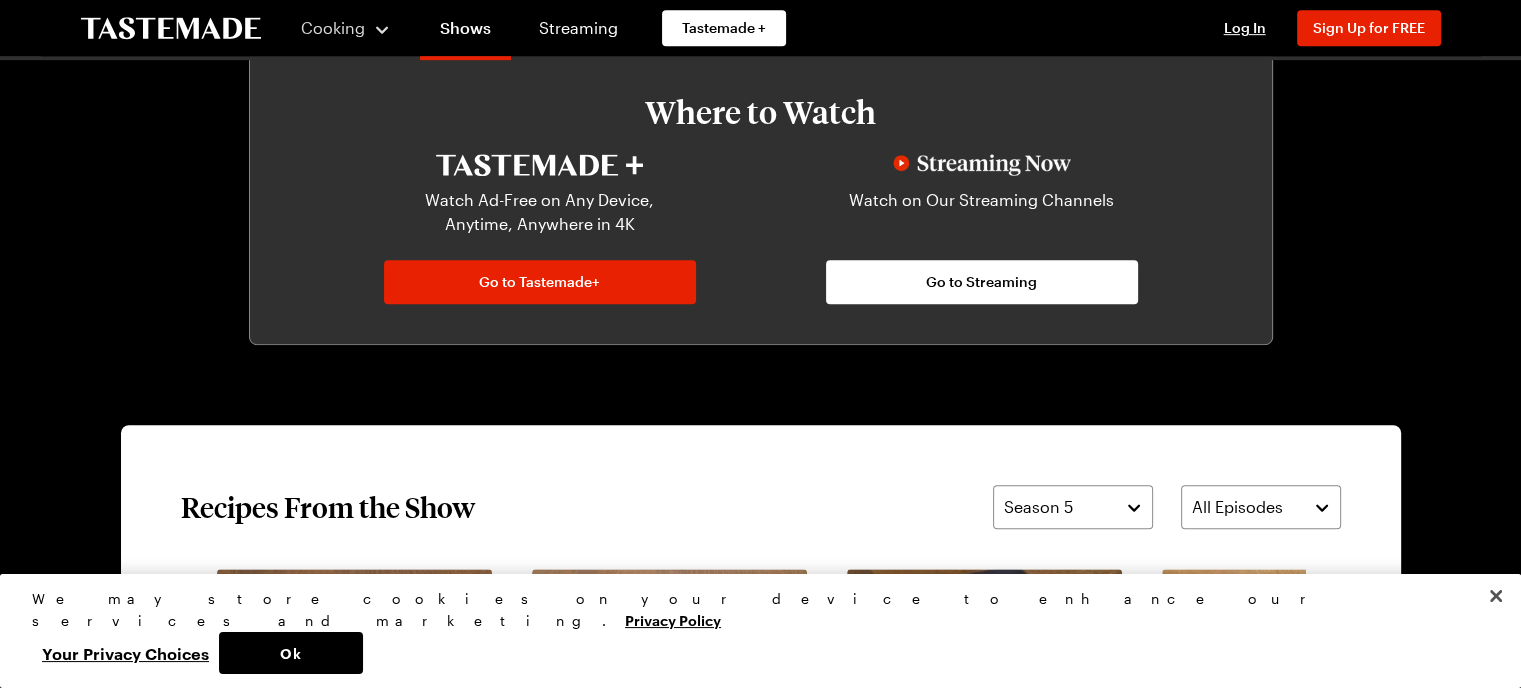 scroll, scrollTop: 1176, scrollLeft: 0, axis: vertical 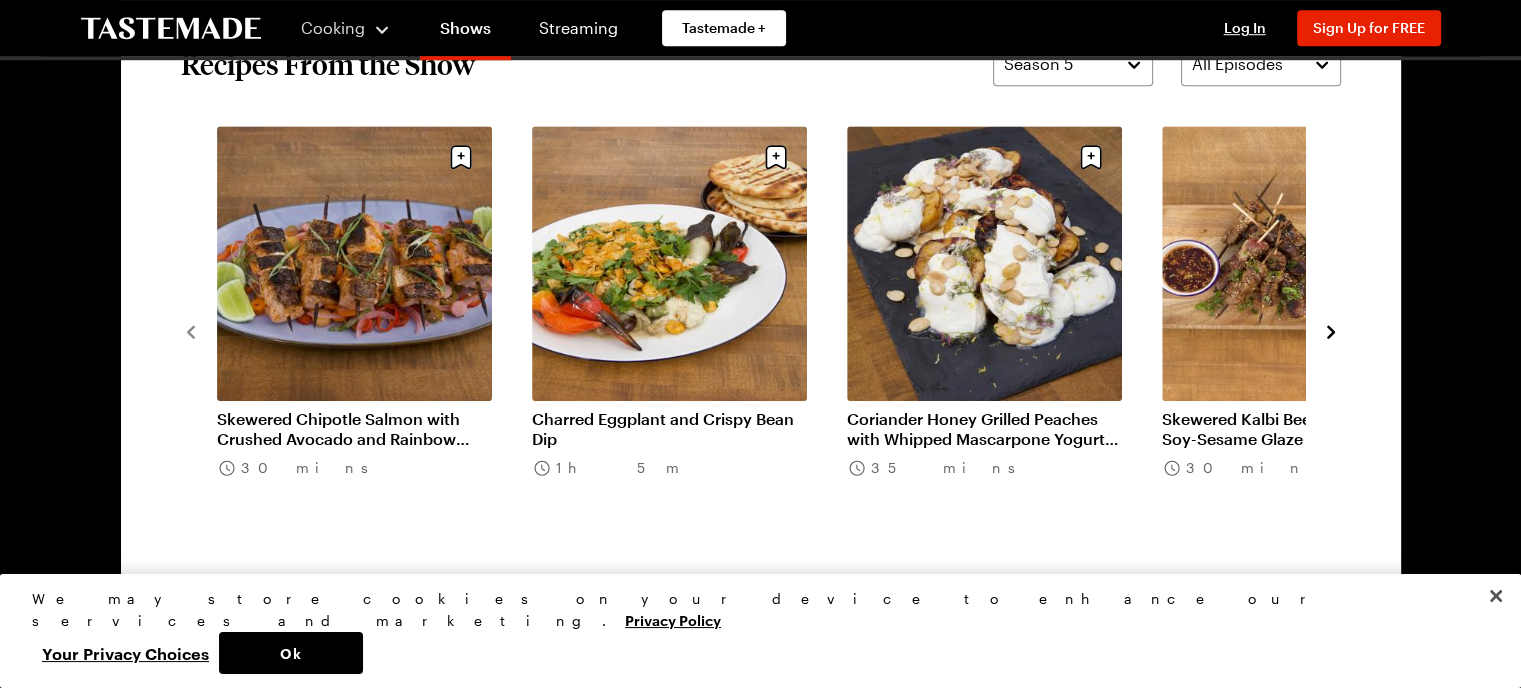 click on "Charred Eggplant and Crispy Bean Dip" at bounding box center [669, 429] 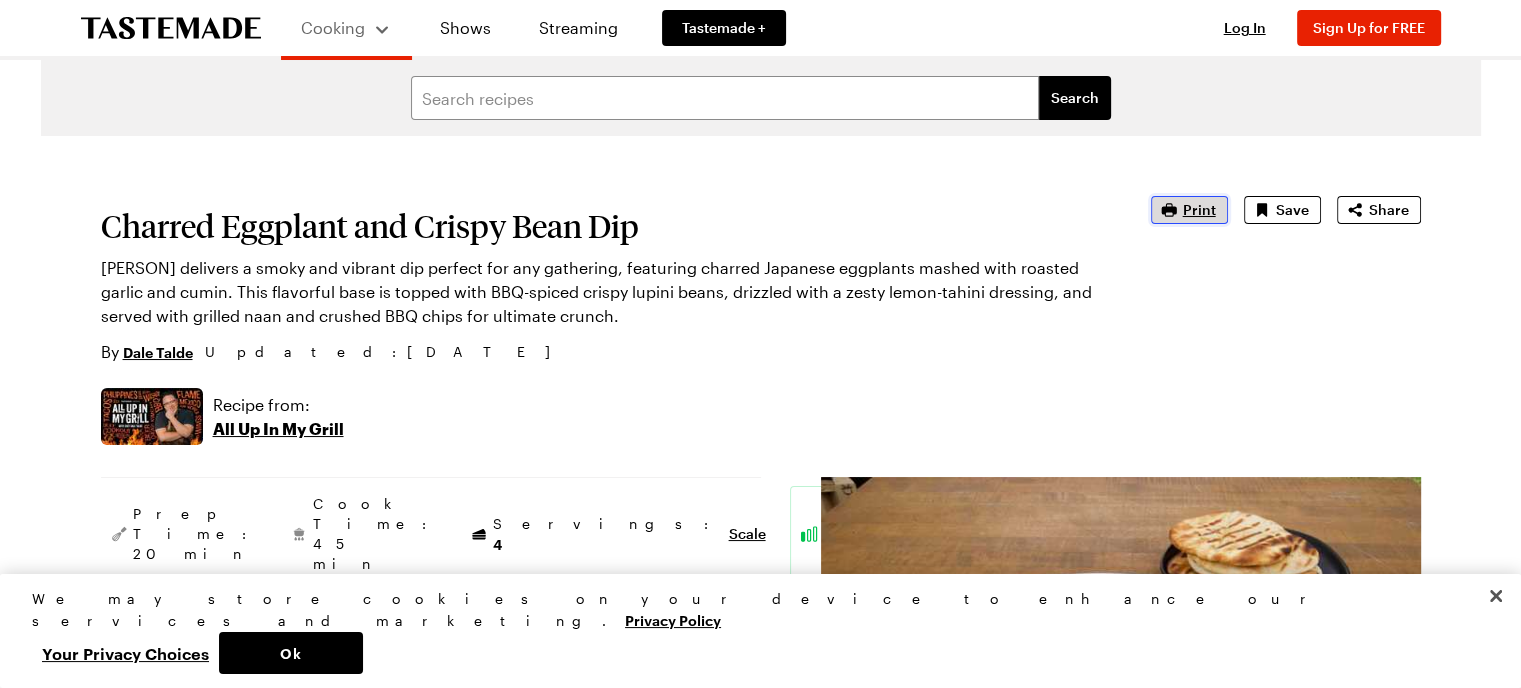click 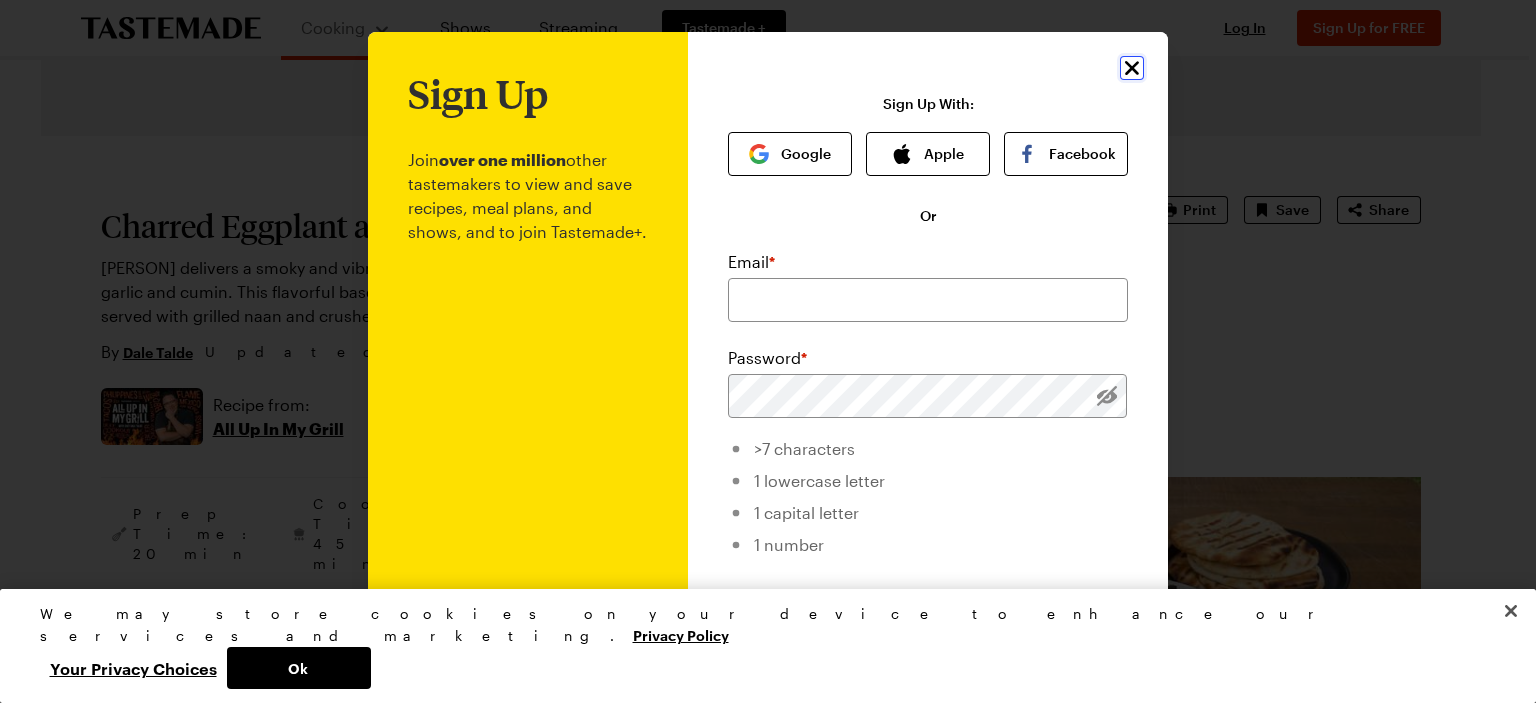 click 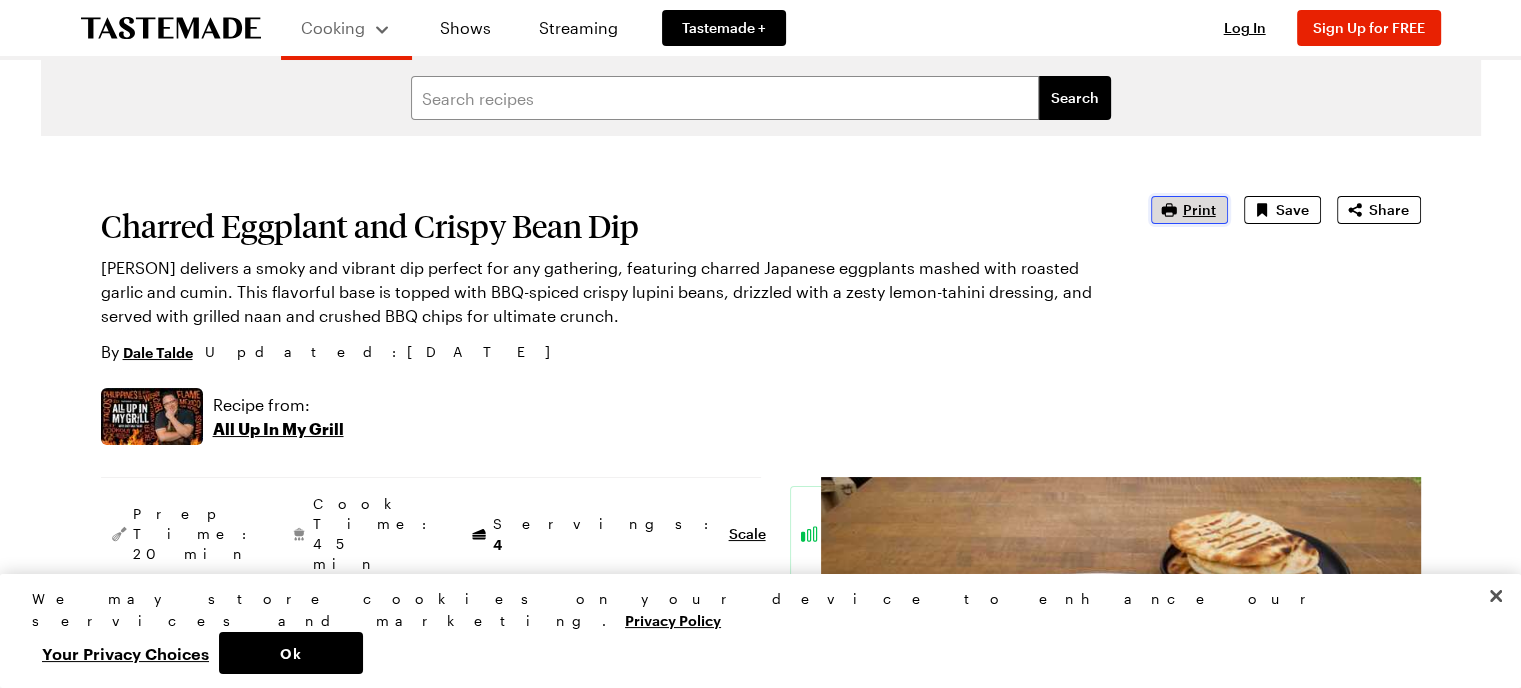 click on "Print" at bounding box center (1199, 210) 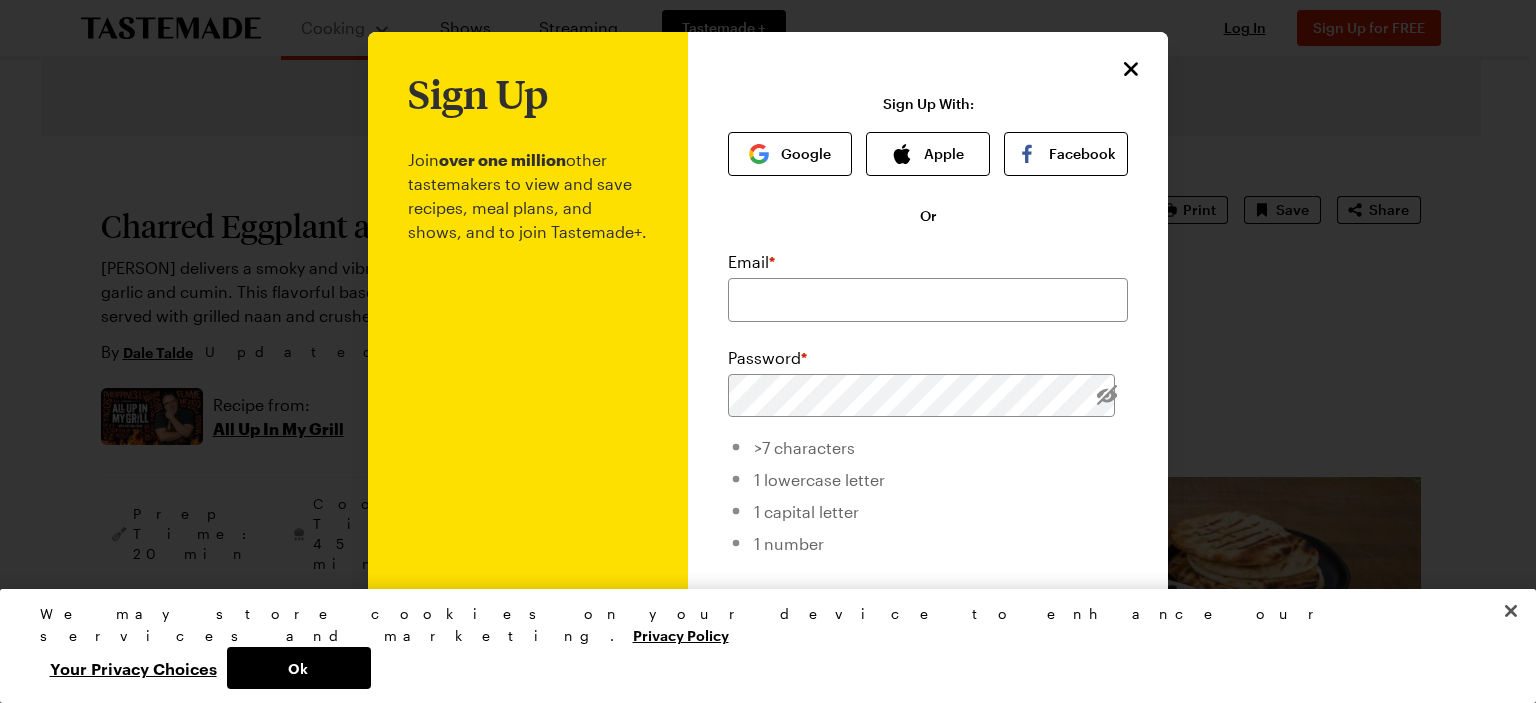 click at bounding box center (768, 351) 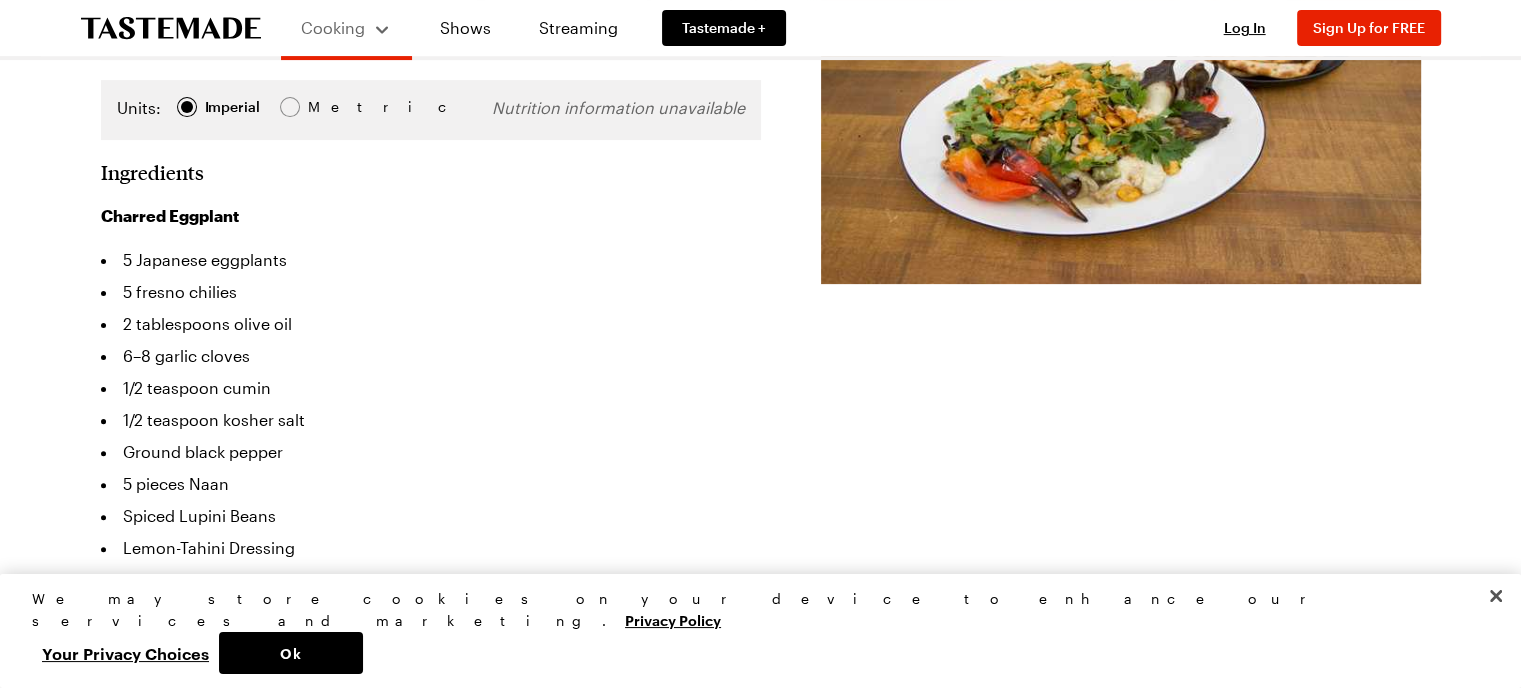 scroll, scrollTop: 564, scrollLeft: 0, axis: vertical 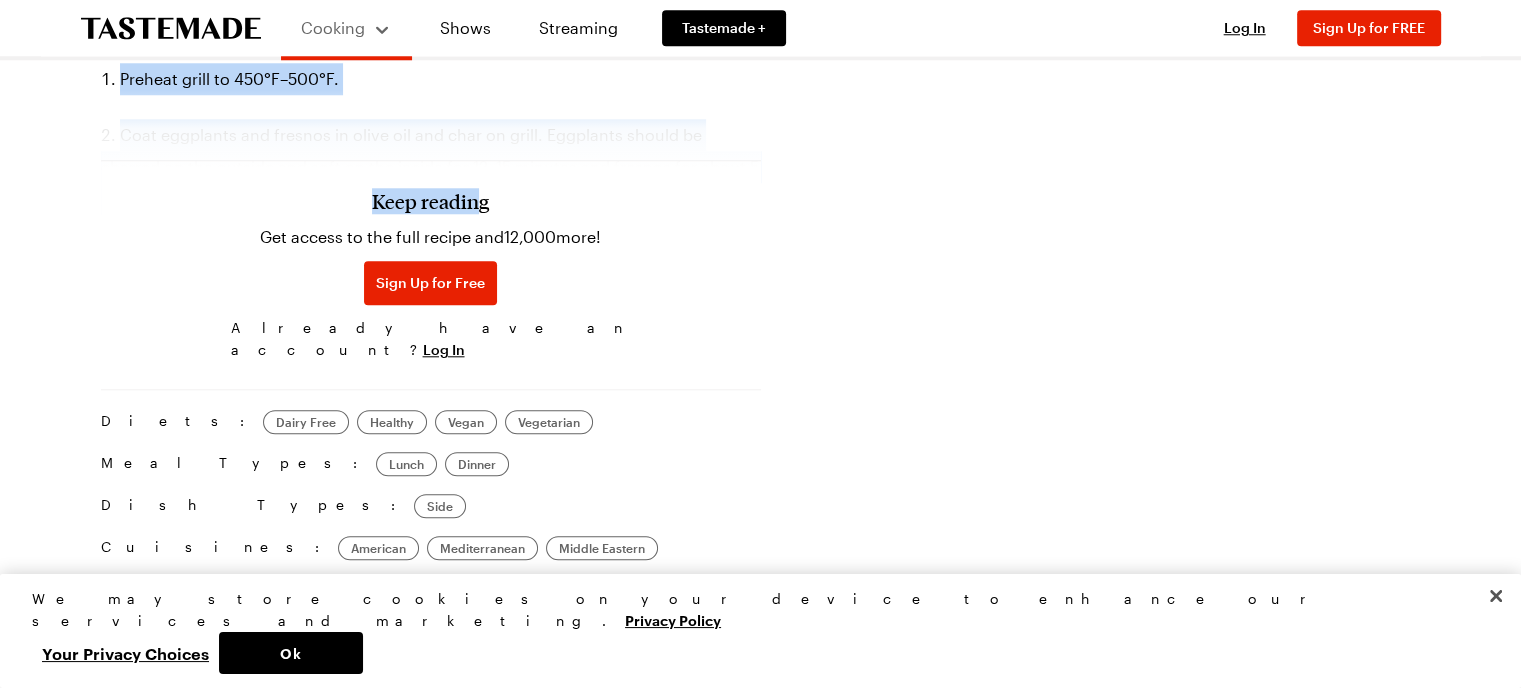 drag, startPoint x: 91, startPoint y: 123, endPoint x: 480, endPoint y: 139, distance: 389.32892 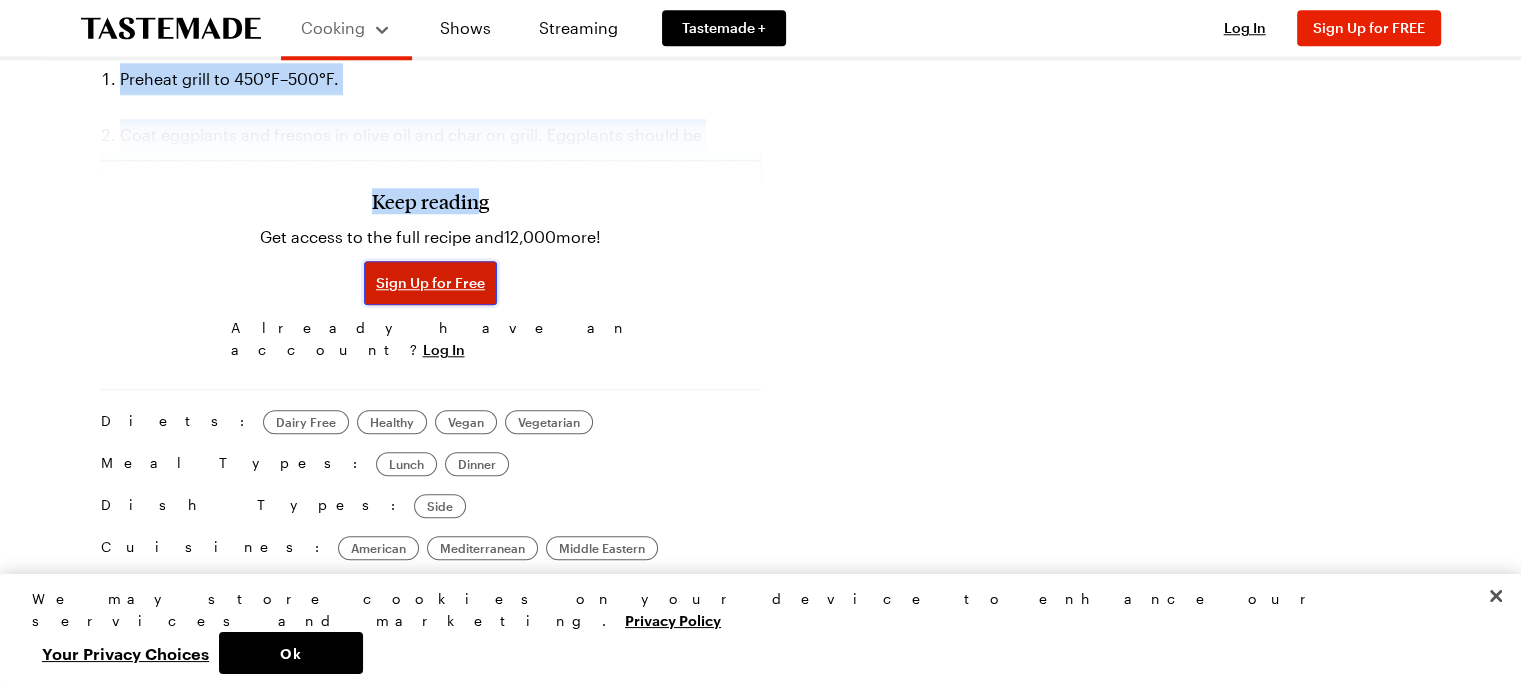 click on "Sign Up for Free" at bounding box center (430, 283) 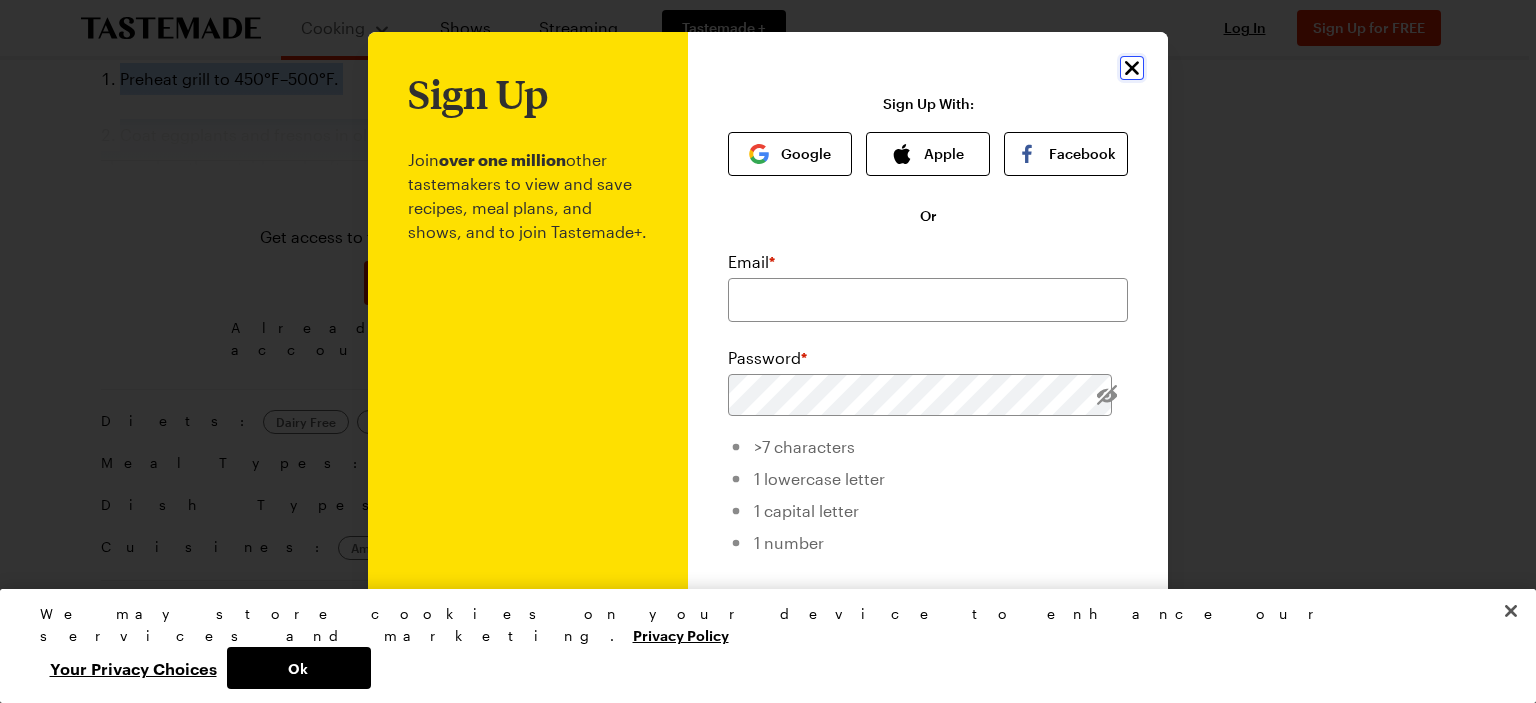 click 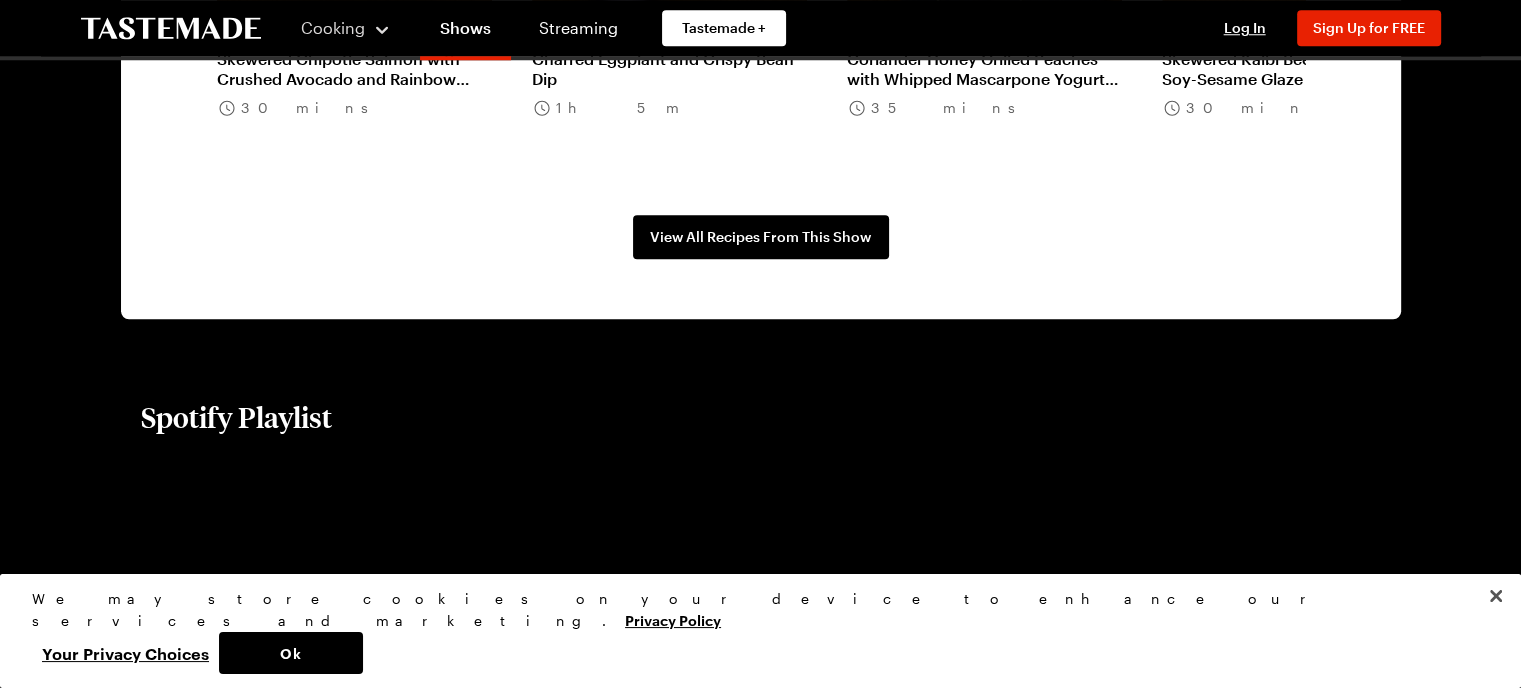 scroll, scrollTop: 1592, scrollLeft: 0, axis: vertical 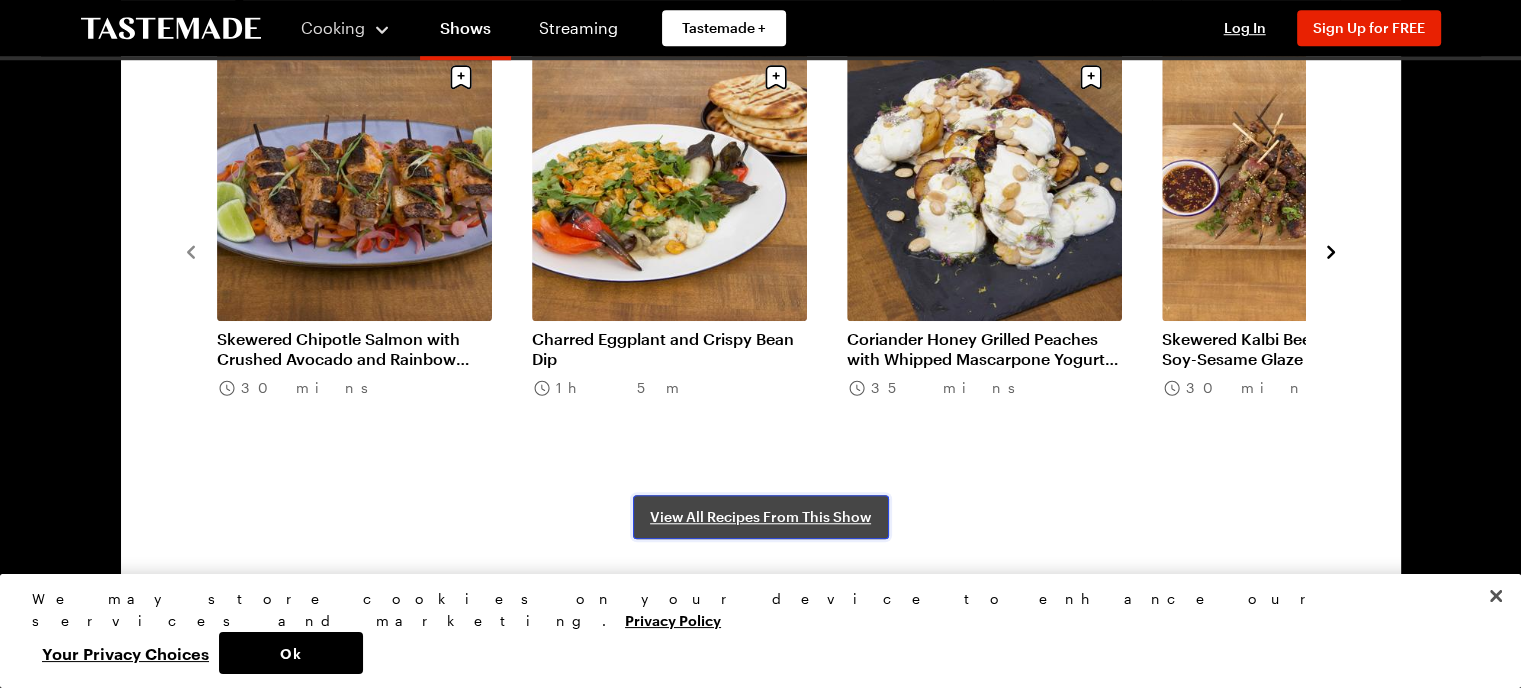 click on "View All Recipes From This Show" at bounding box center [760, 517] 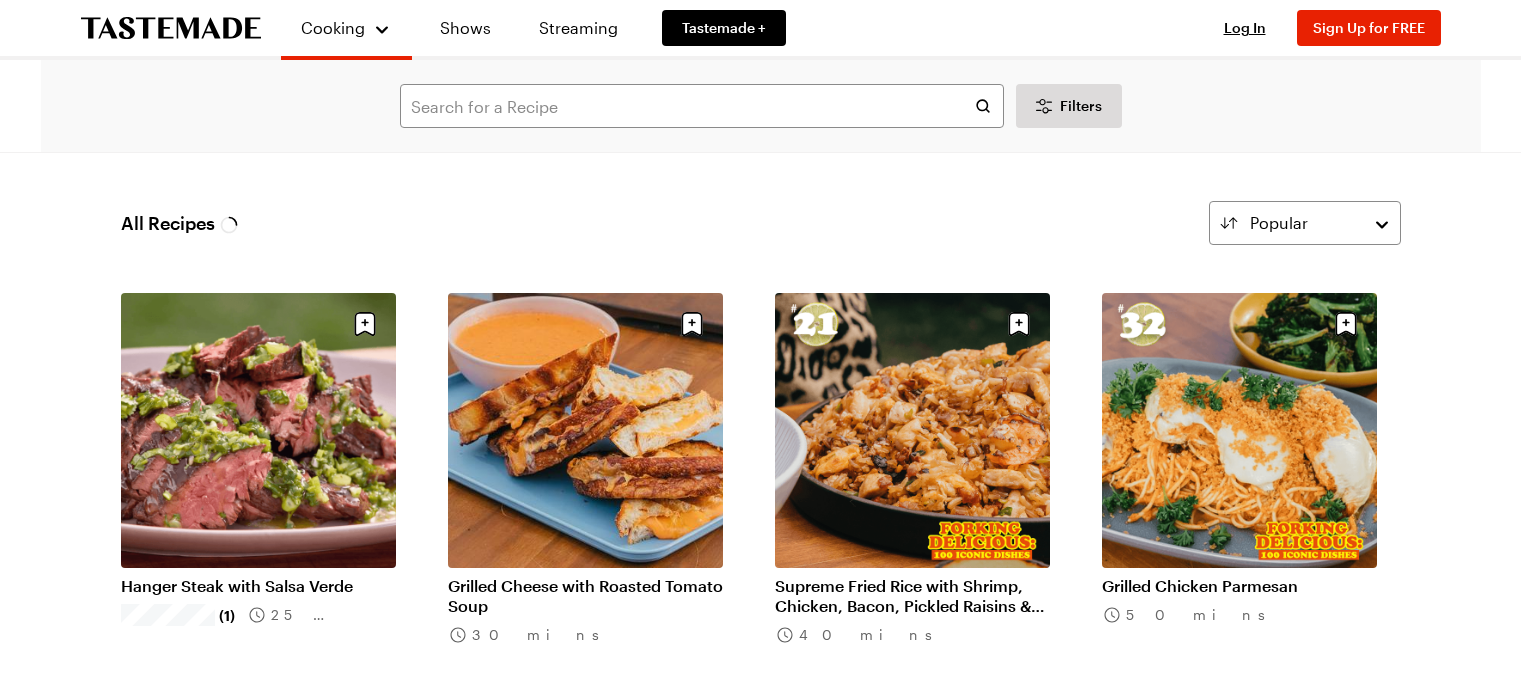 scroll, scrollTop: 0, scrollLeft: 0, axis: both 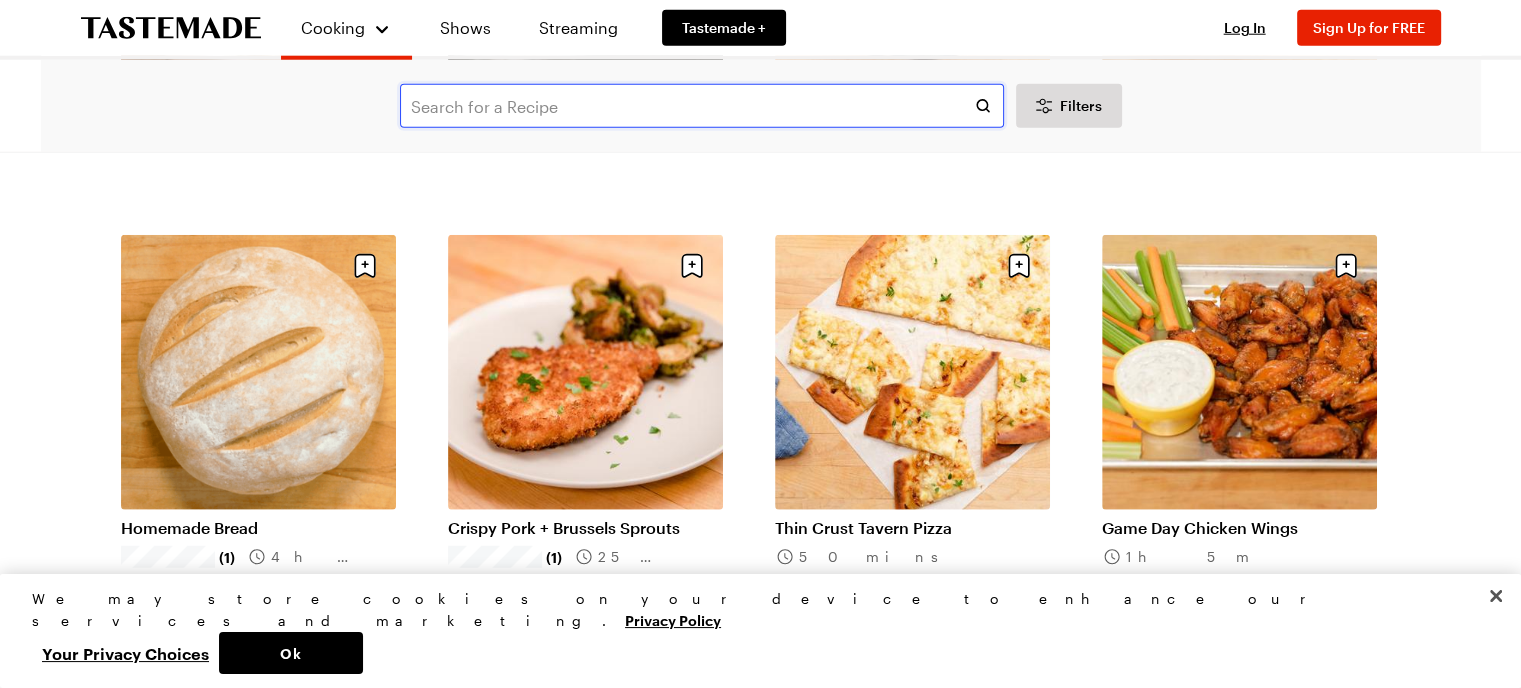 click at bounding box center (702, 106) 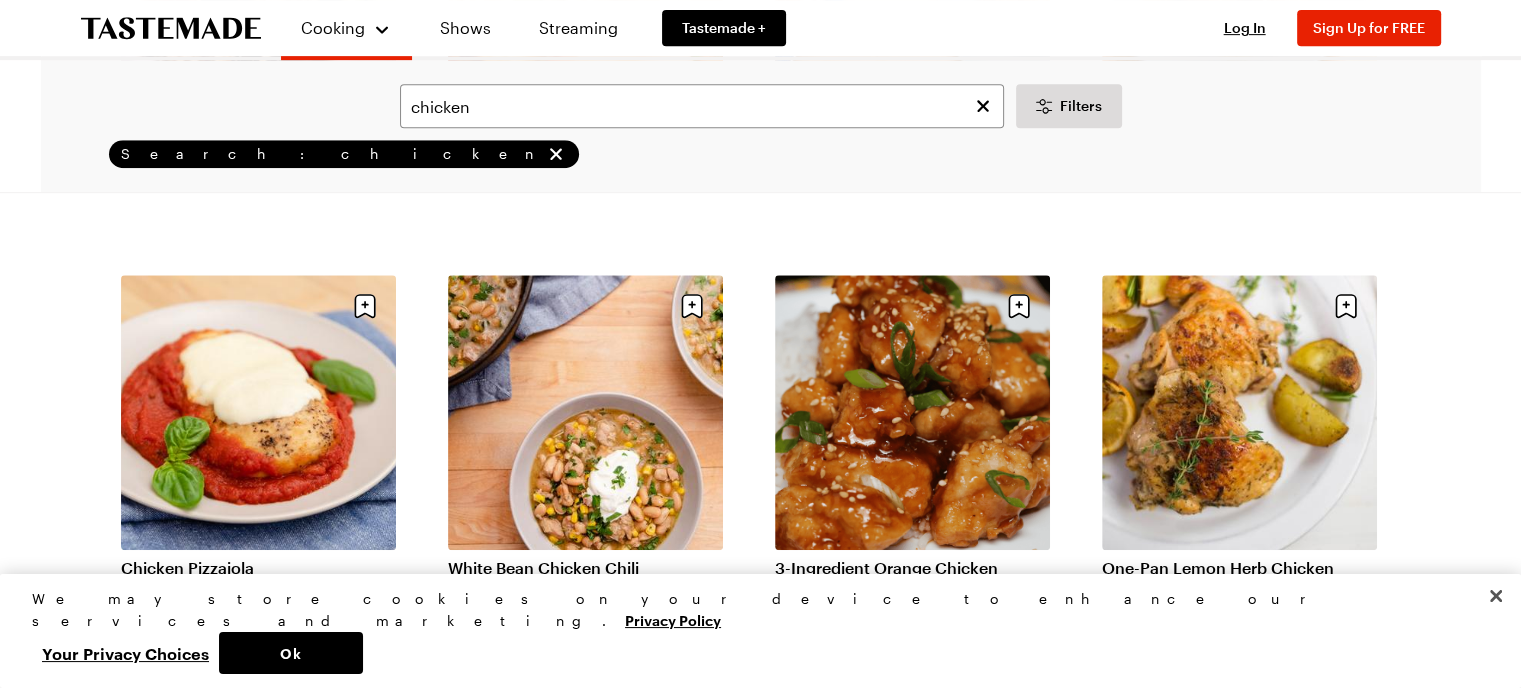 scroll, scrollTop: 955, scrollLeft: 0, axis: vertical 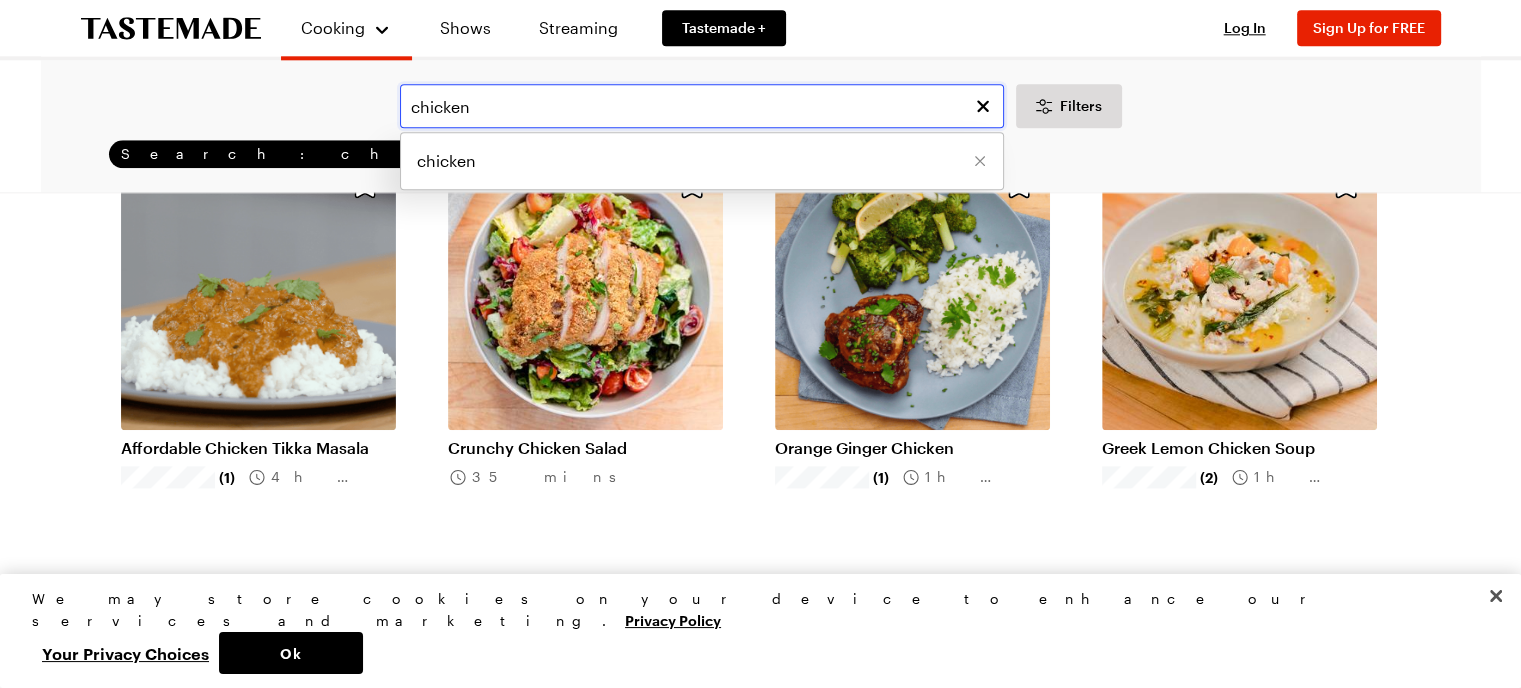 drag, startPoint x: 522, startPoint y: 102, endPoint x: 244, endPoint y: 119, distance: 278.5193 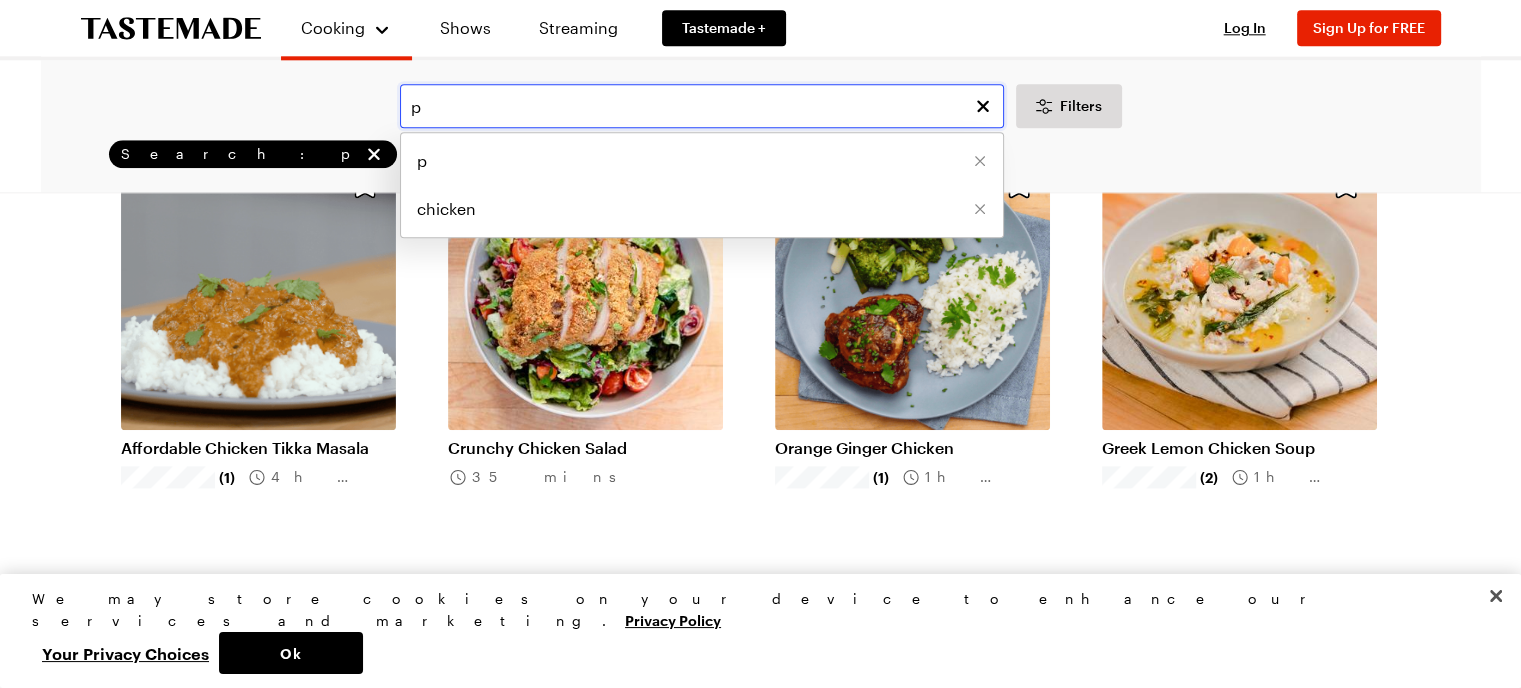 scroll, scrollTop: 0, scrollLeft: 0, axis: both 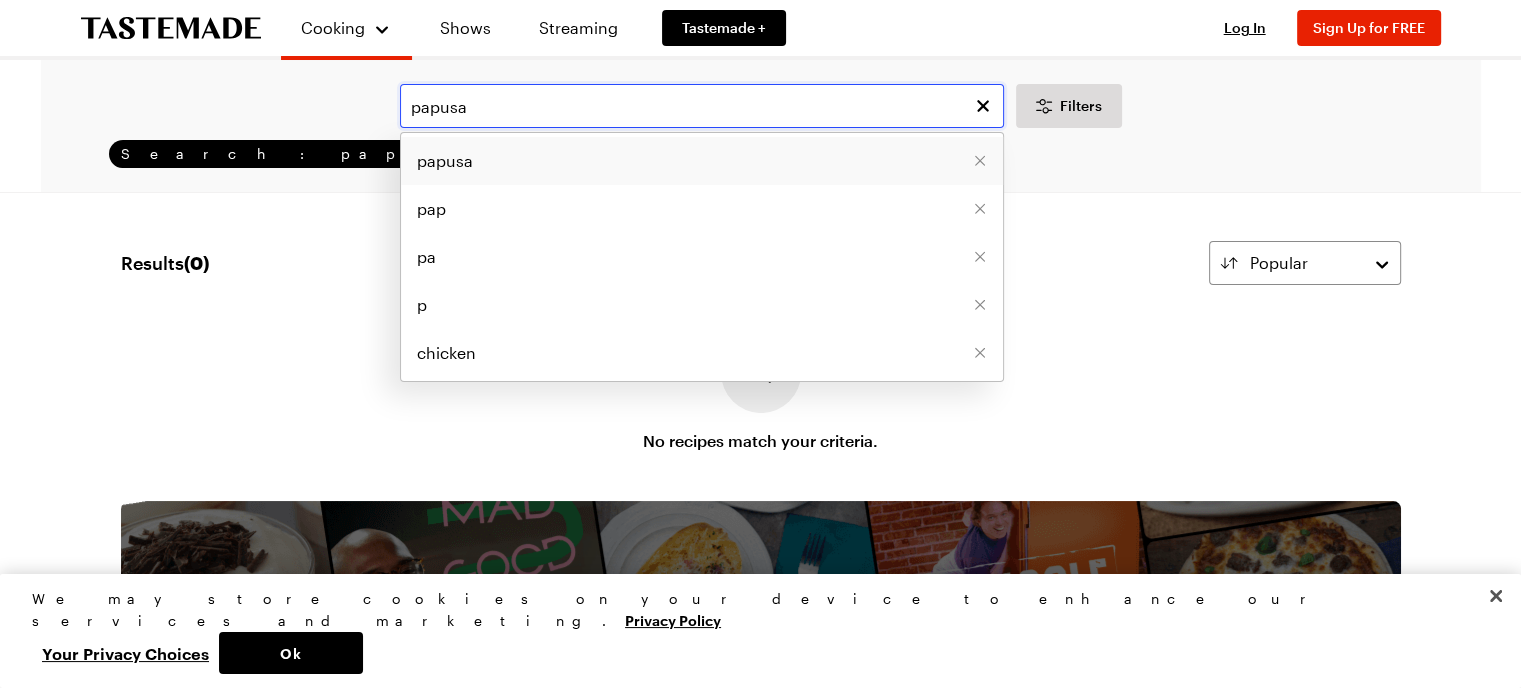 type on "papusa" 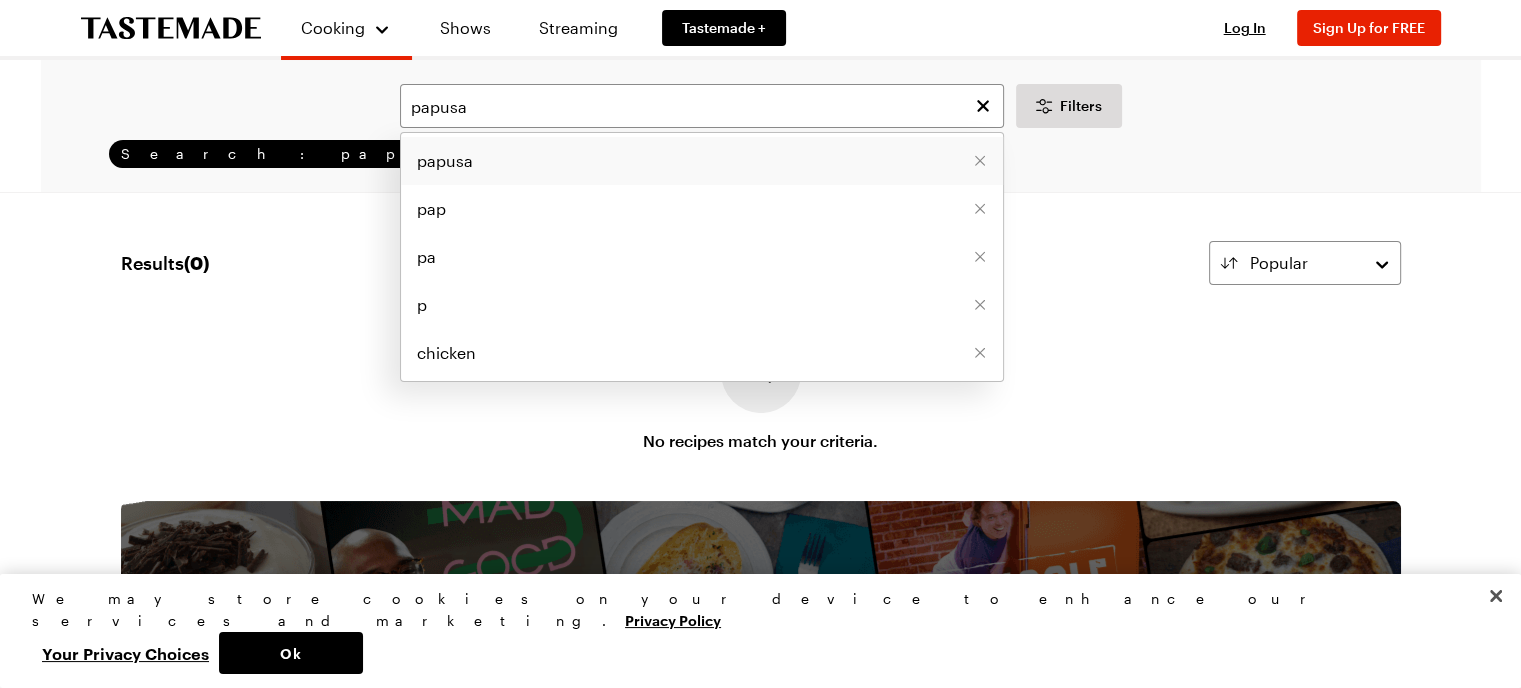 click on "papusa" at bounding box center [445, 161] 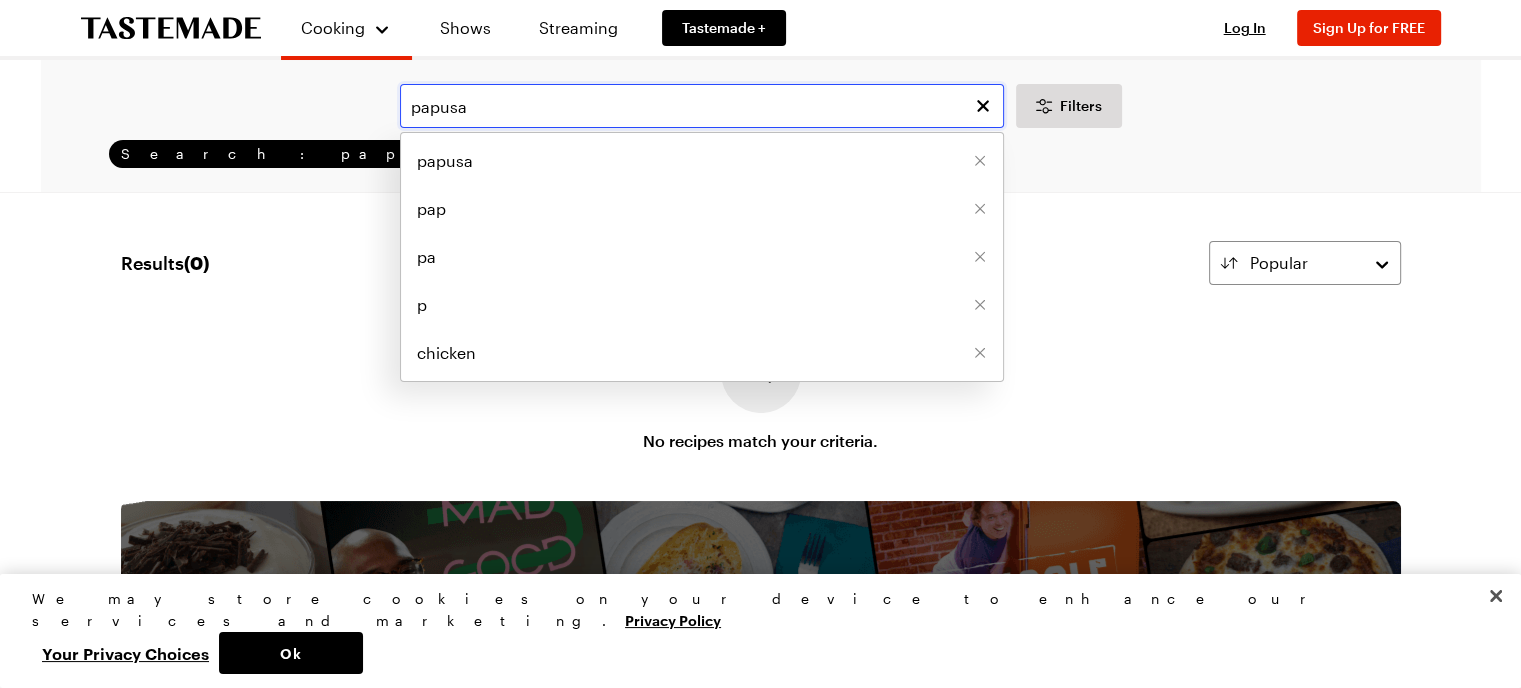 drag, startPoint x: 504, startPoint y: 107, endPoint x: 0, endPoint y: 104, distance: 504.00894 